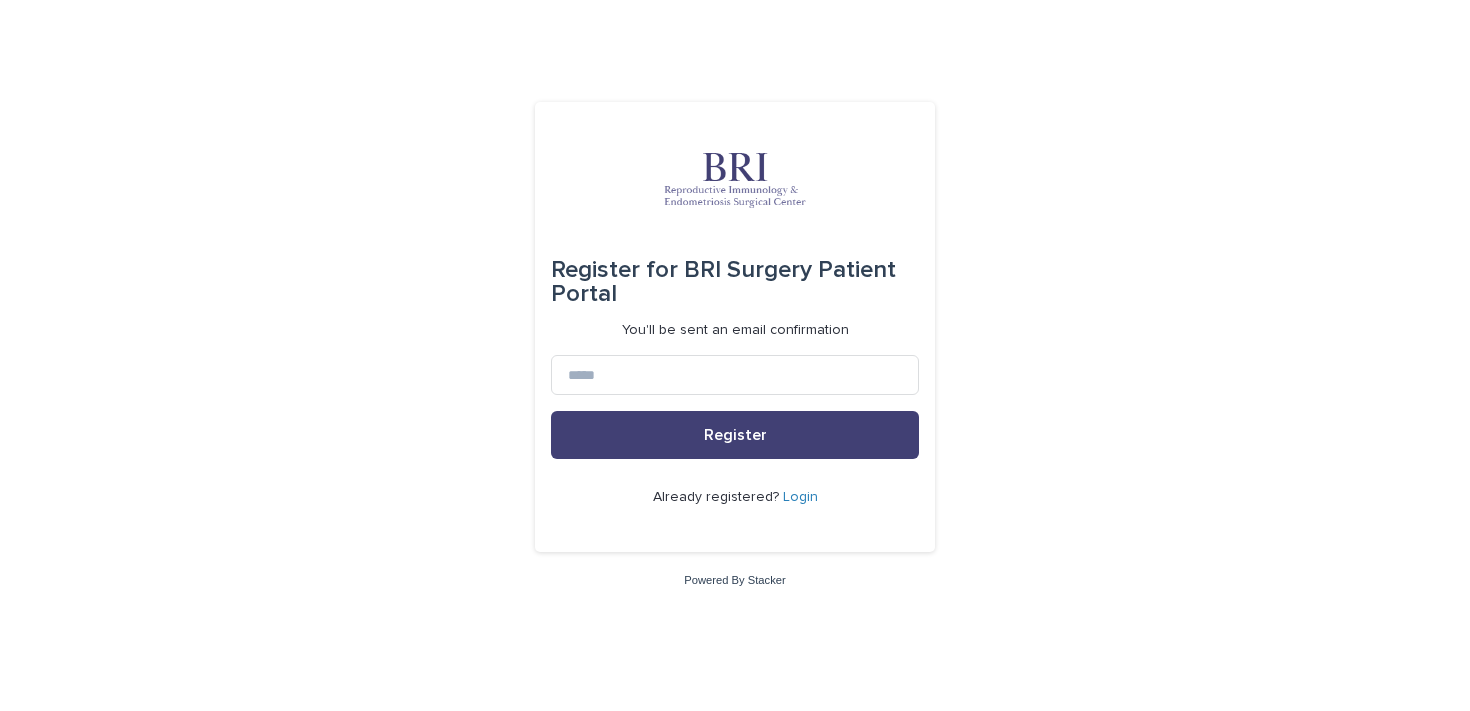 scroll, scrollTop: 0, scrollLeft: 0, axis: both 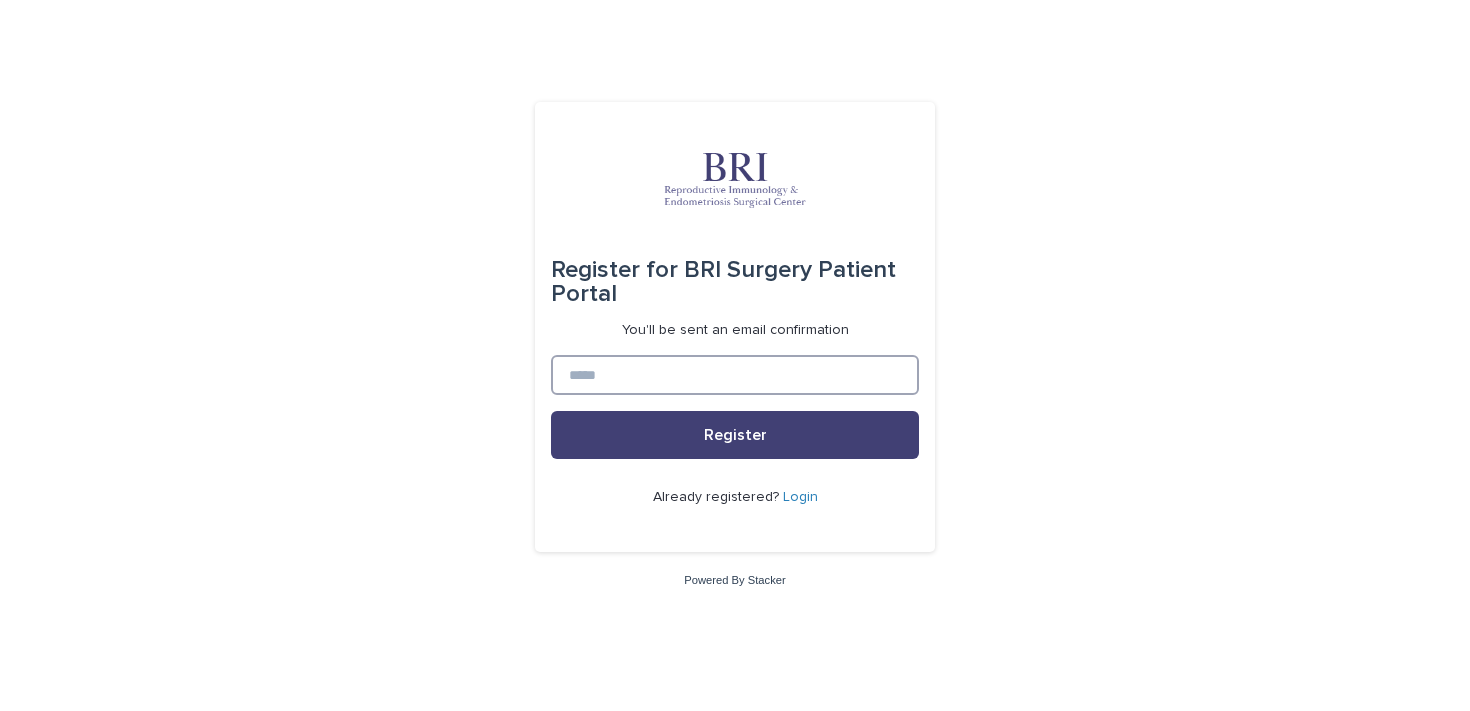 click at bounding box center (735, 375) 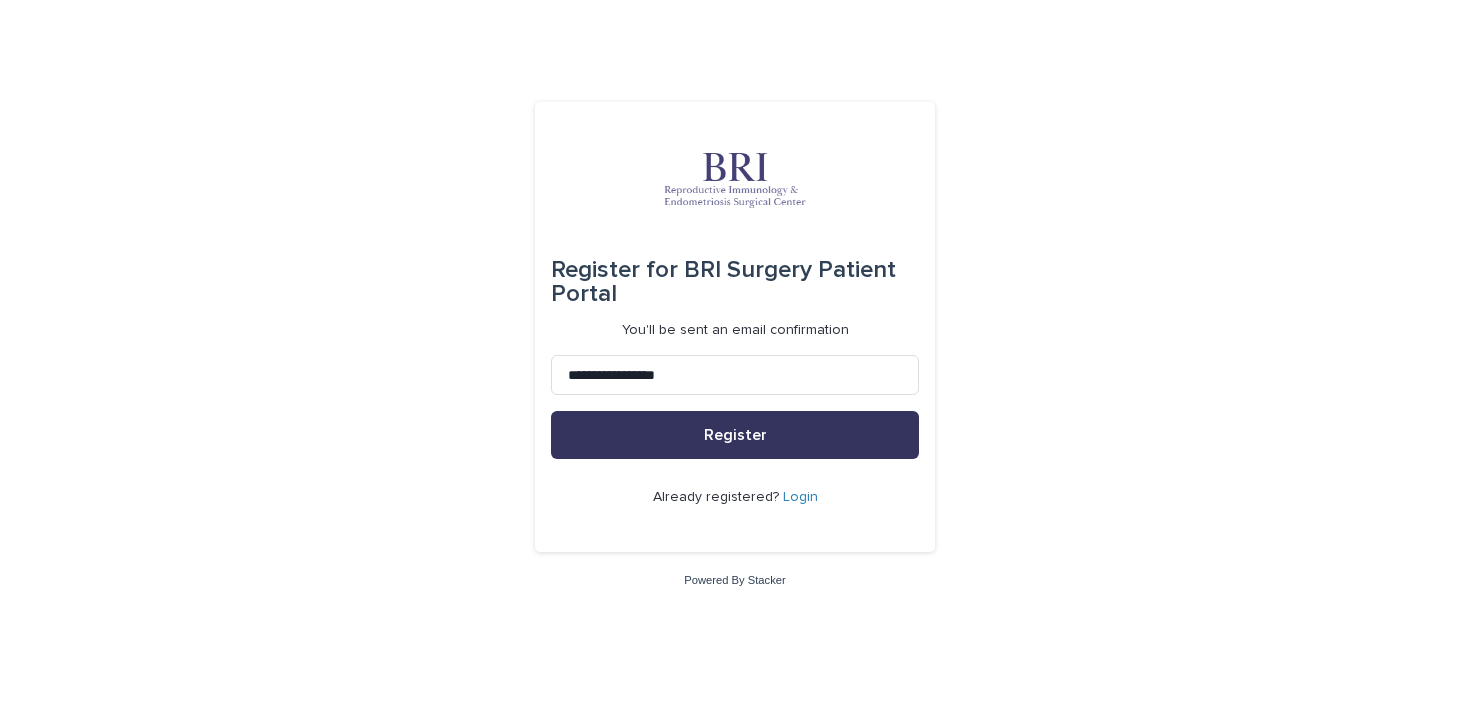 click on "Register" at bounding box center (735, 435) 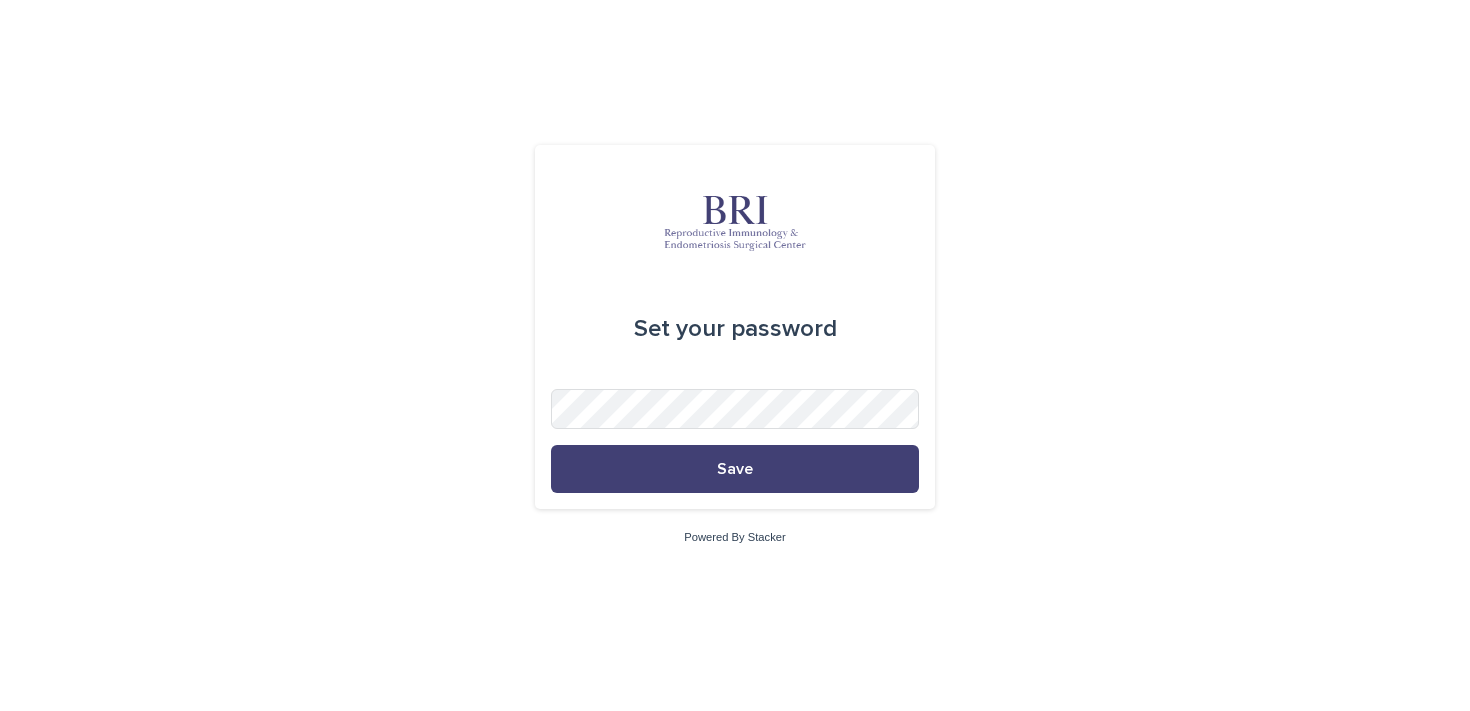 scroll, scrollTop: 0, scrollLeft: 0, axis: both 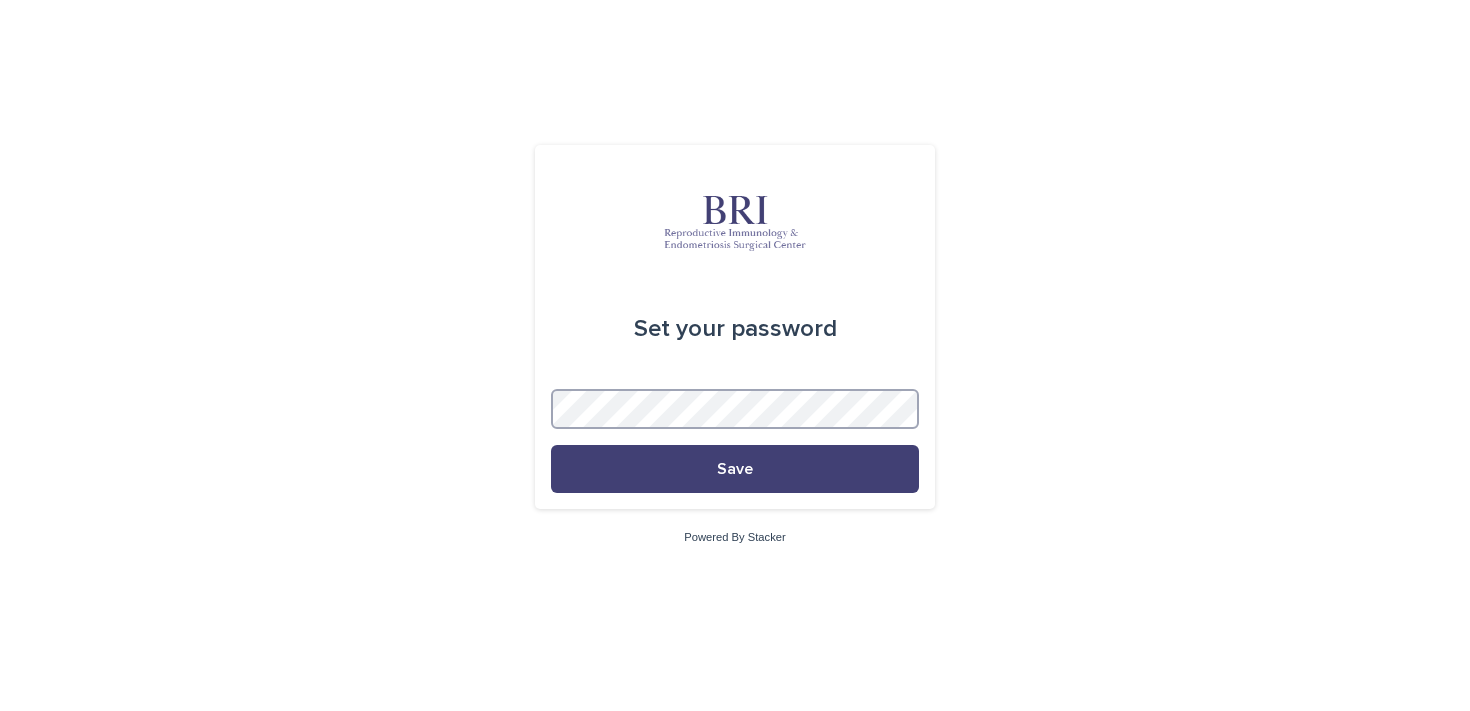 click on "Save" at bounding box center (735, 469) 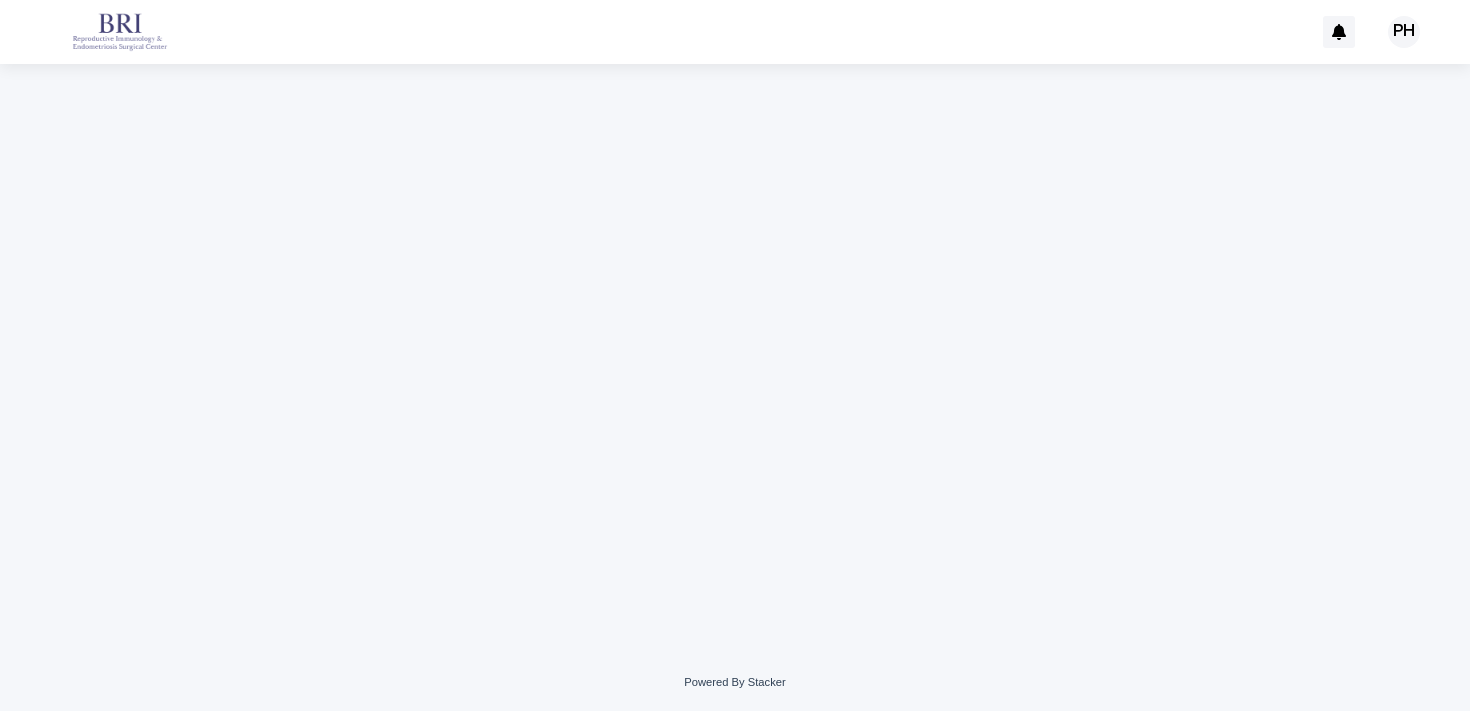 scroll, scrollTop: 0, scrollLeft: 0, axis: both 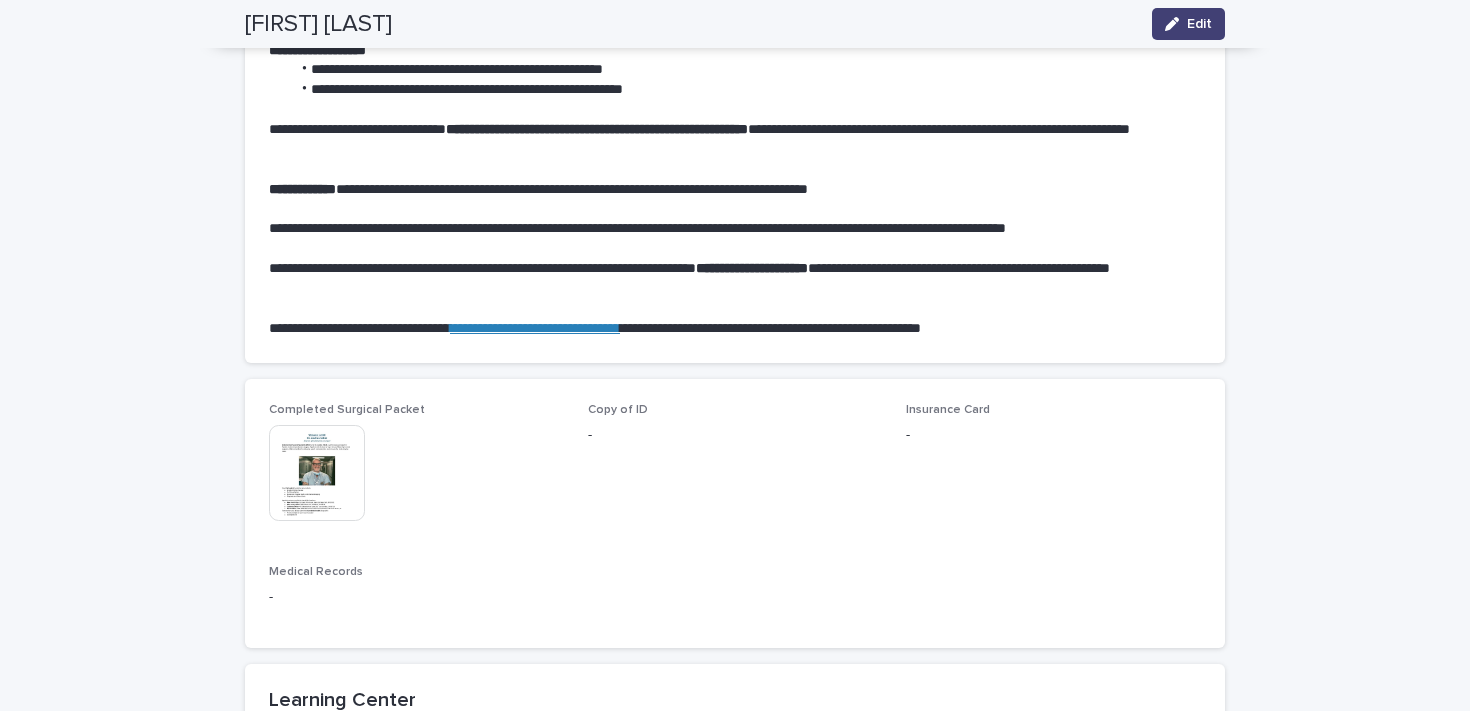 click at bounding box center (317, 473) 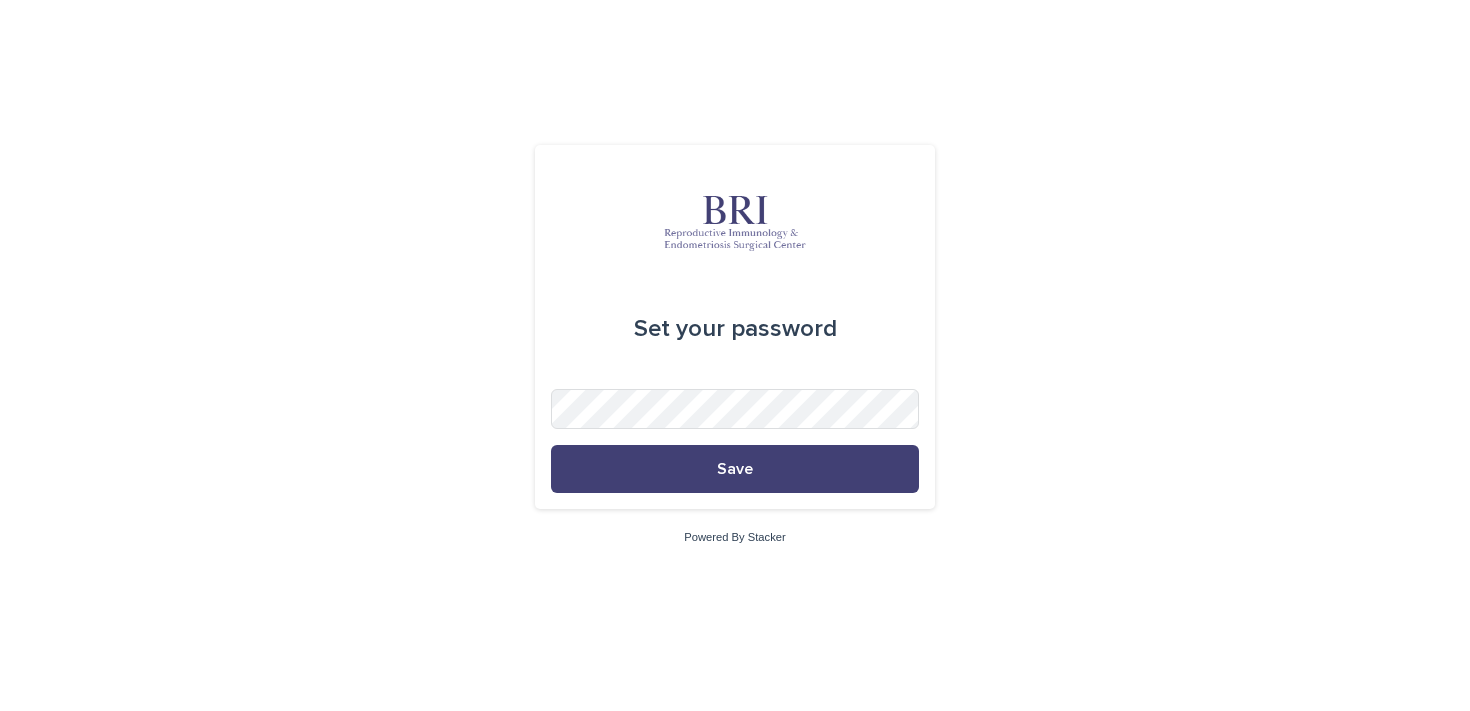 scroll, scrollTop: 0, scrollLeft: 0, axis: both 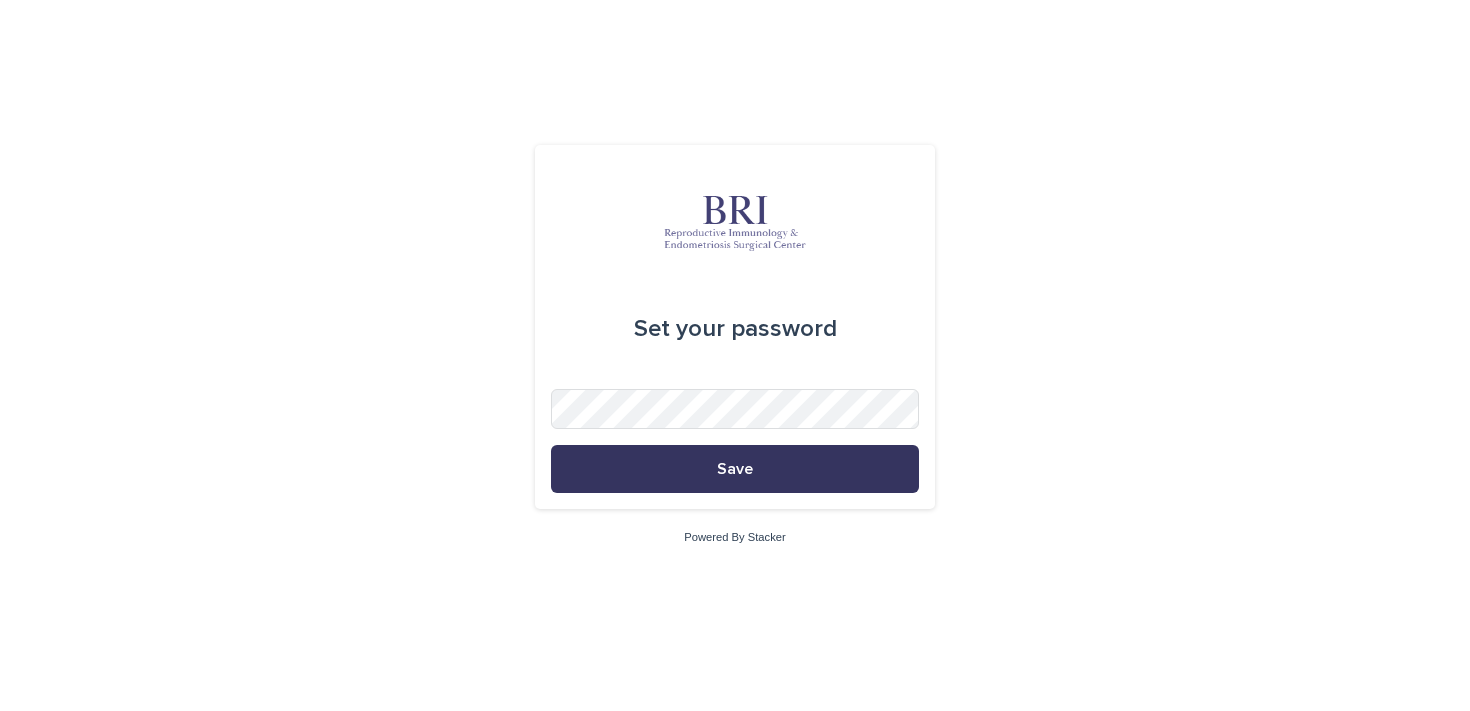click on "Save" at bounding box center [735, 469] 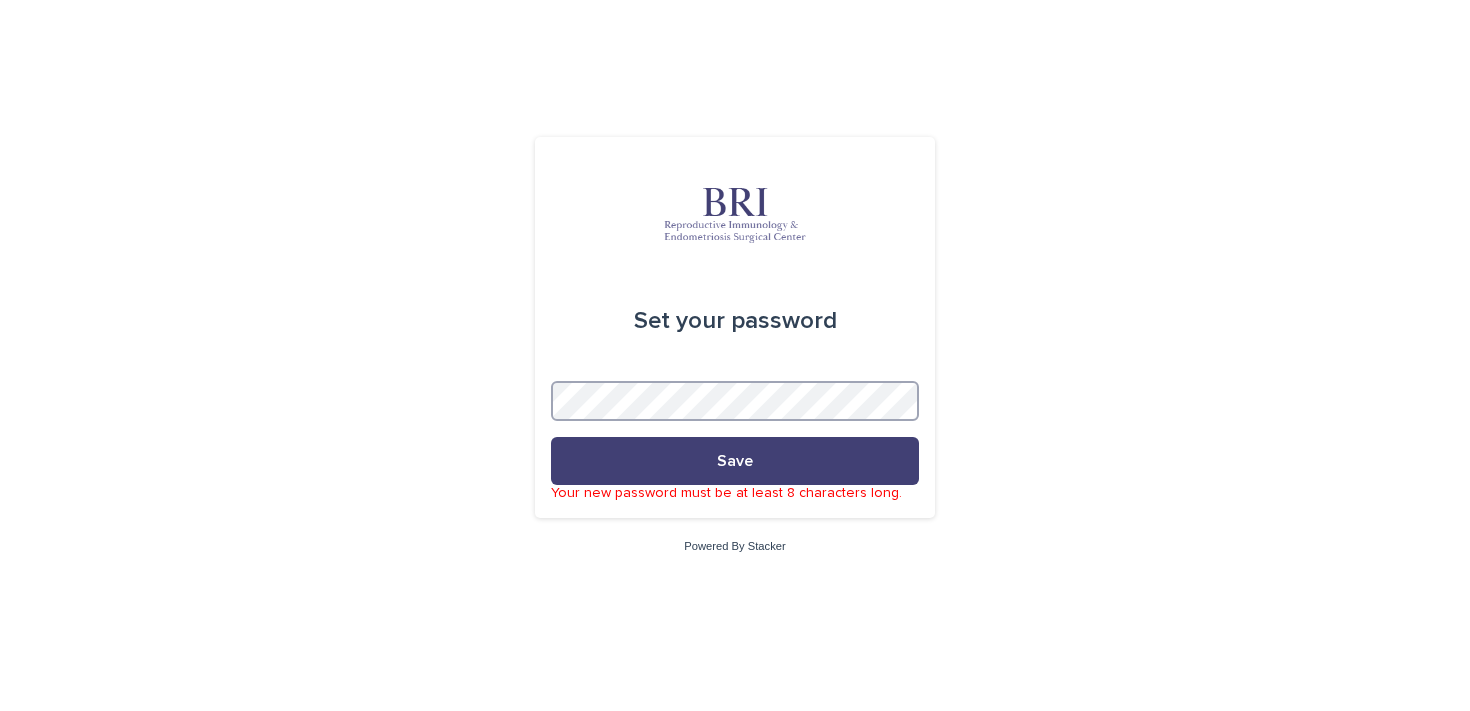 type 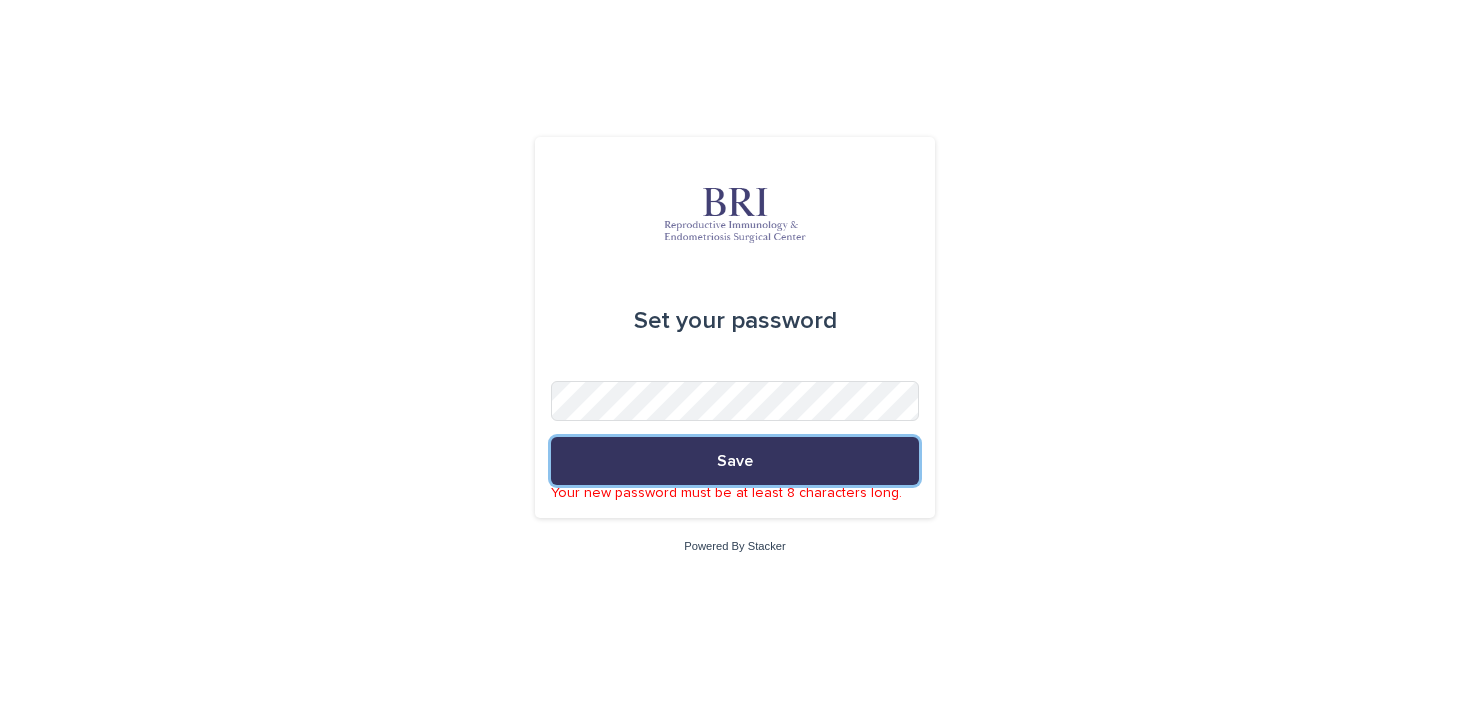 click on "Save" at bounding box center [735, 461] 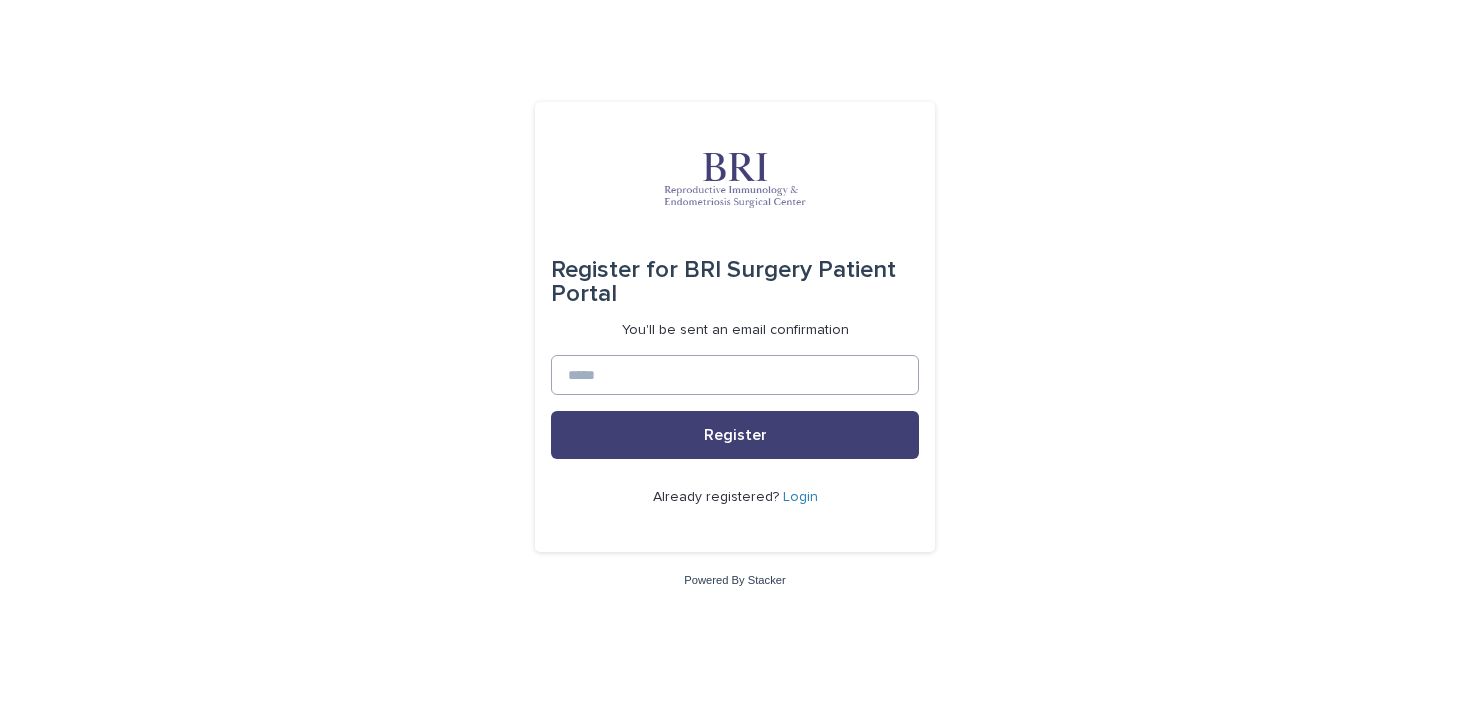 scroll, scrollTop: 0, scrollLeft: 0, axis: both 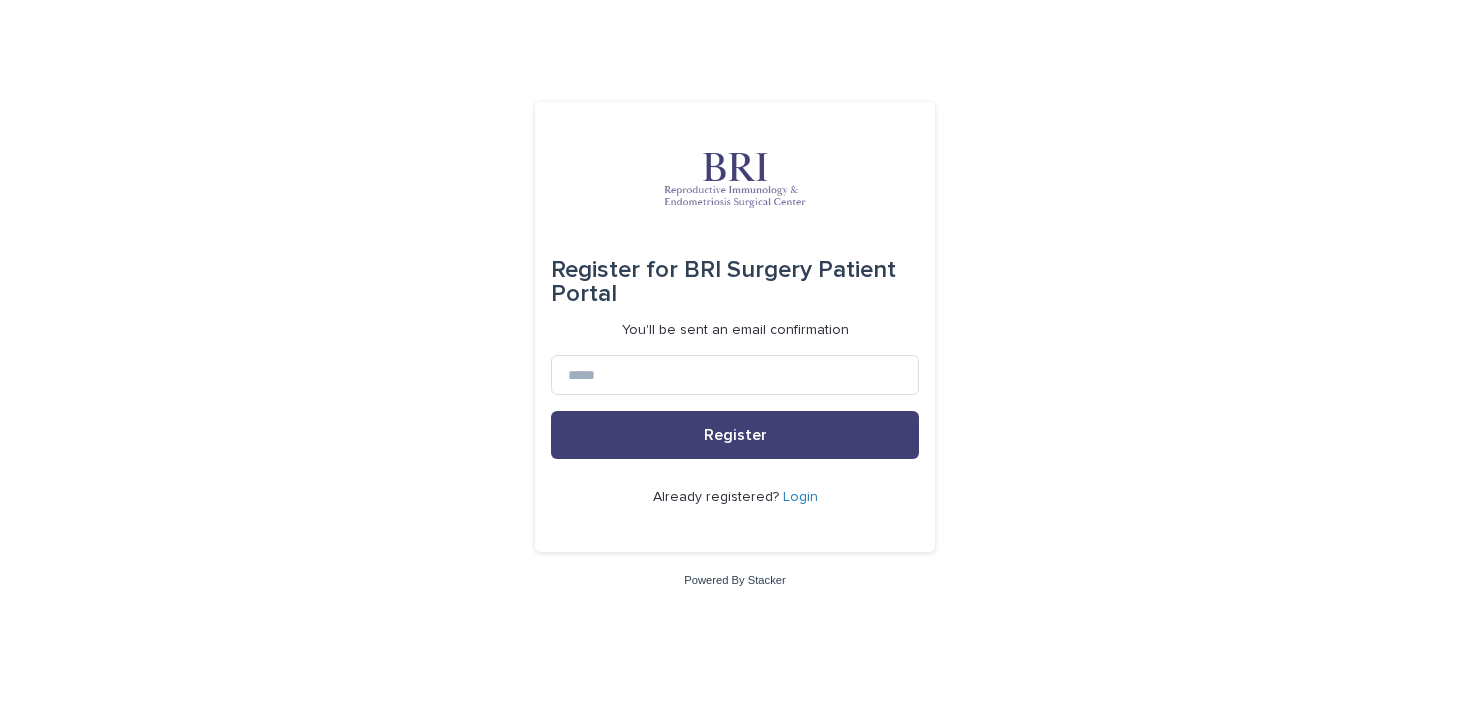 click on "Register for   BRI Surgery Patient Portal You'll be sent an email confirmation Register Already registered?   Login" at bounding box center [735, 327] 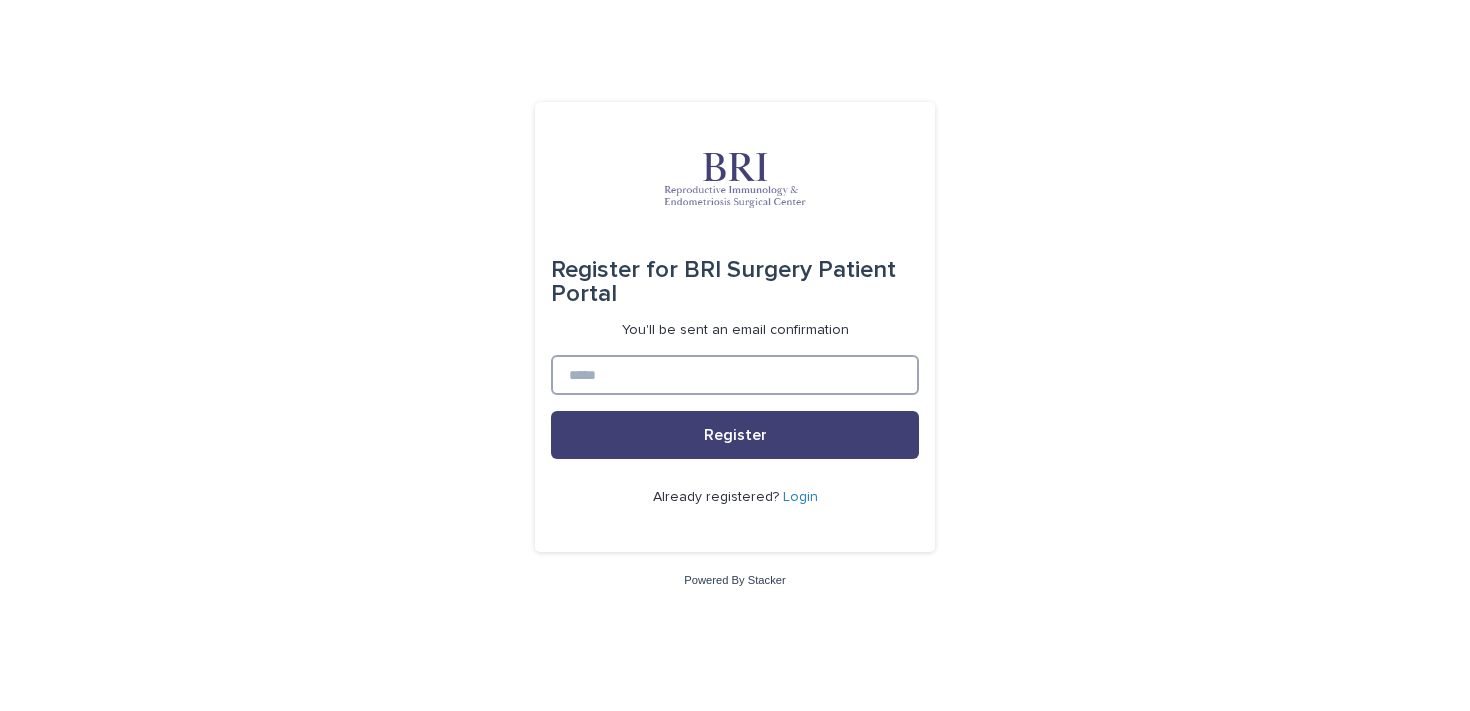 click at bounding box center [735, 375] 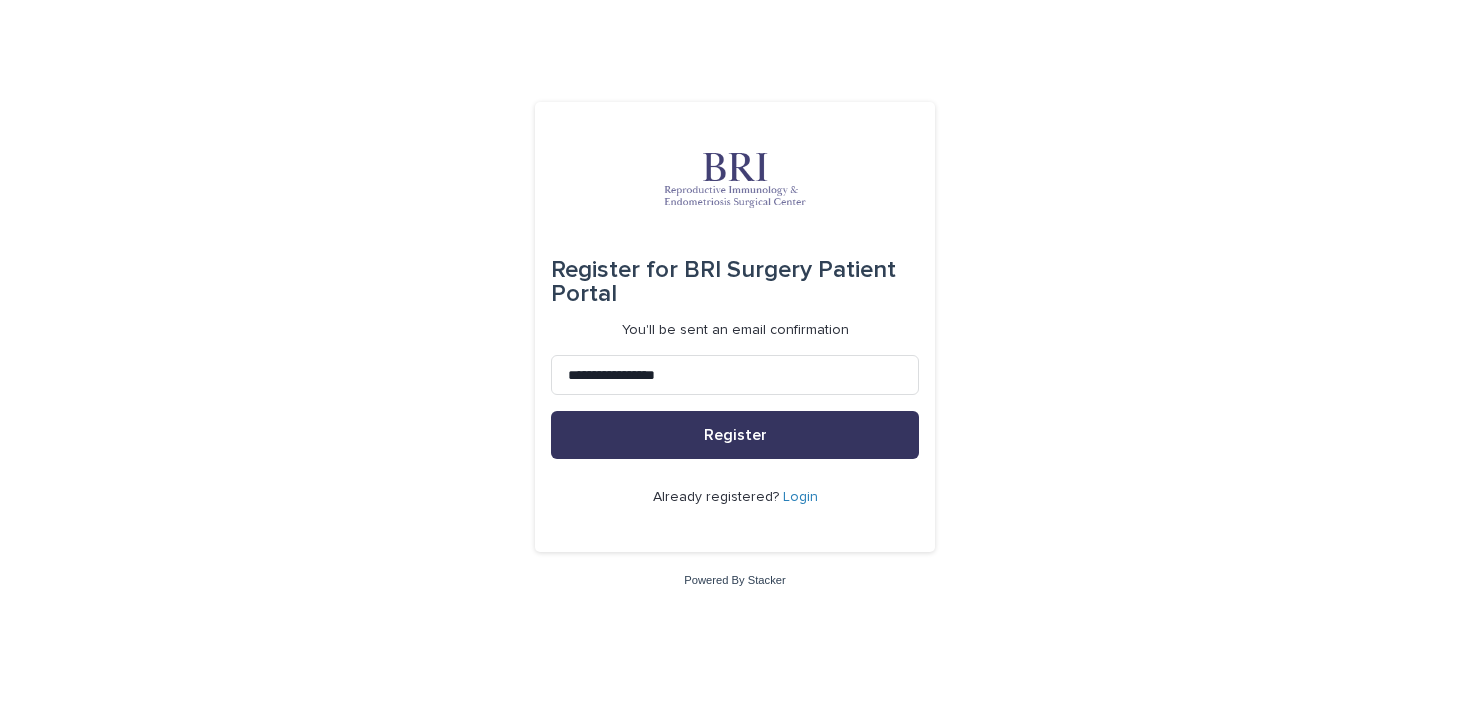 click on "Register" at bounding box center [735, 435] 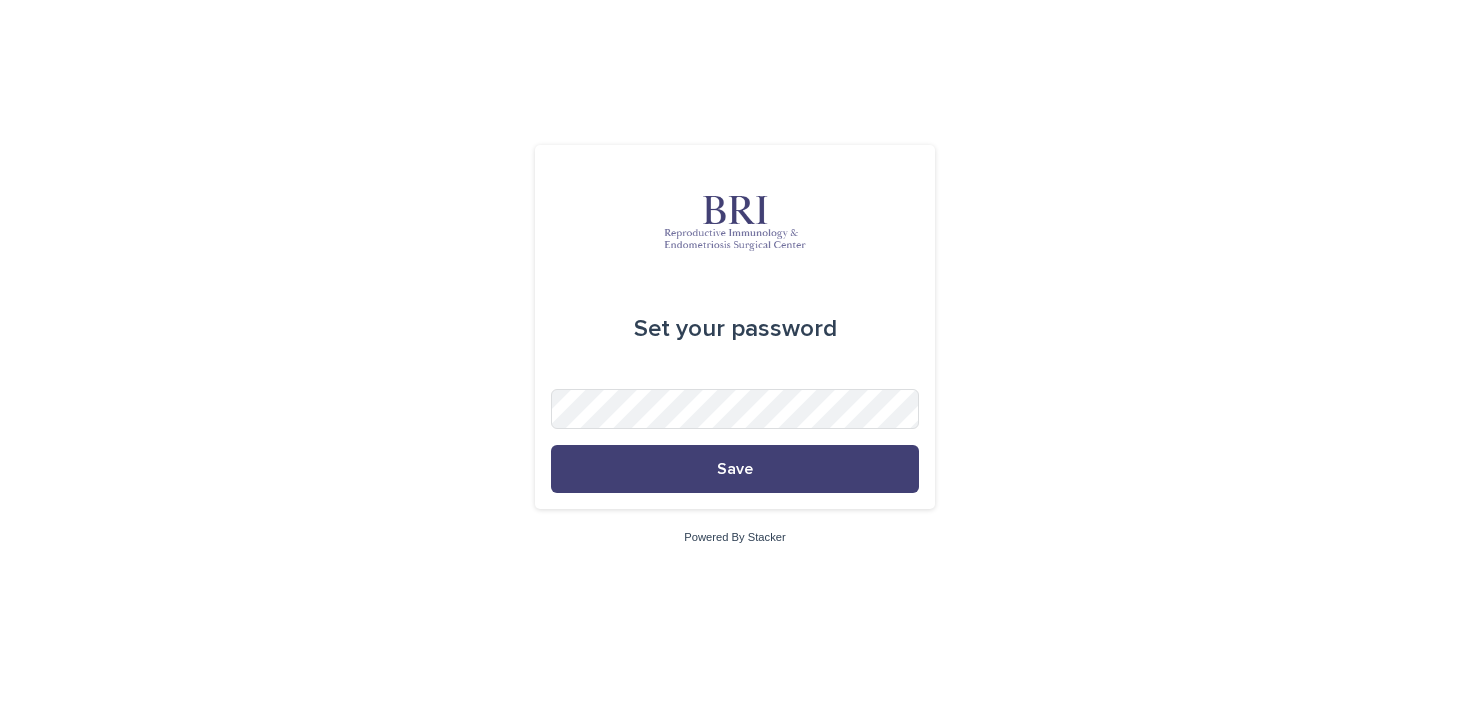scroll, scrollTop: 0, scrollLeft: 0, axis: both 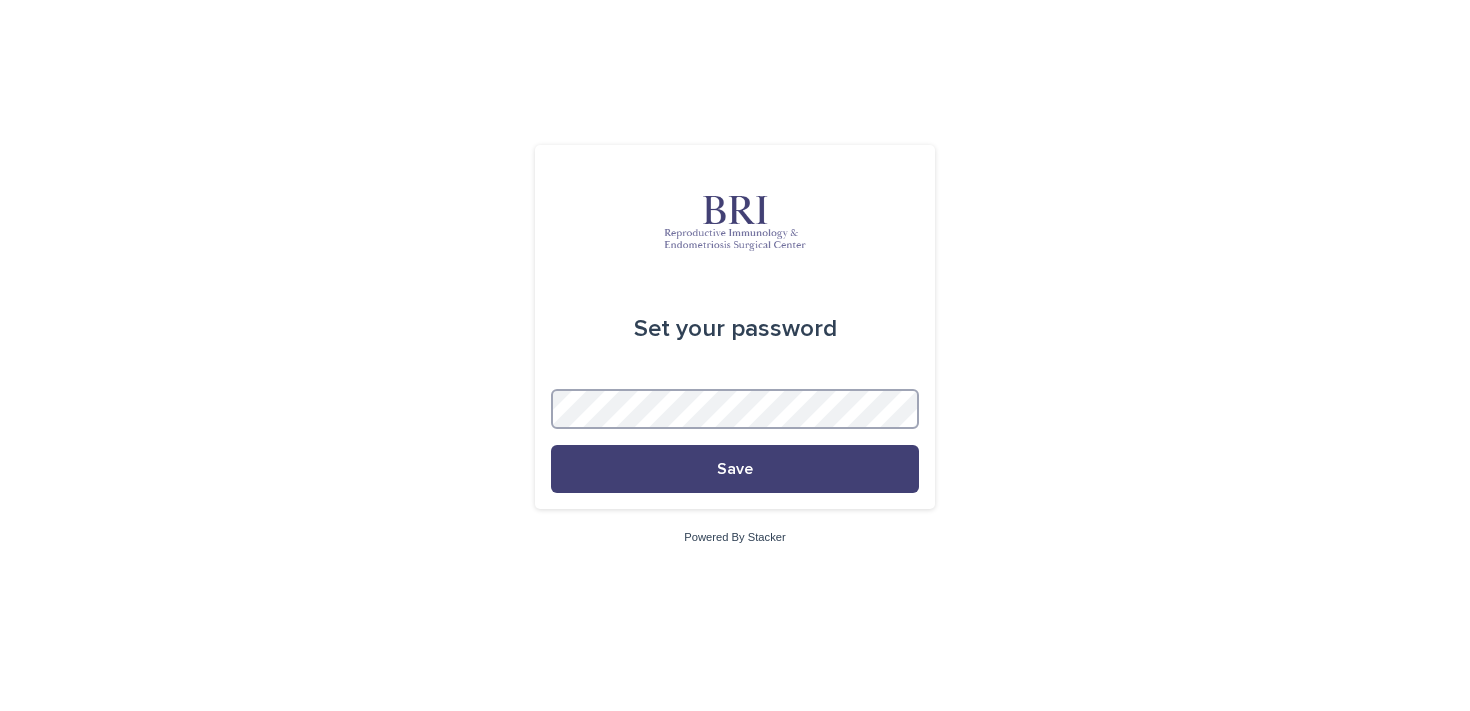 click on "Save" at bounding box center [735, 469] 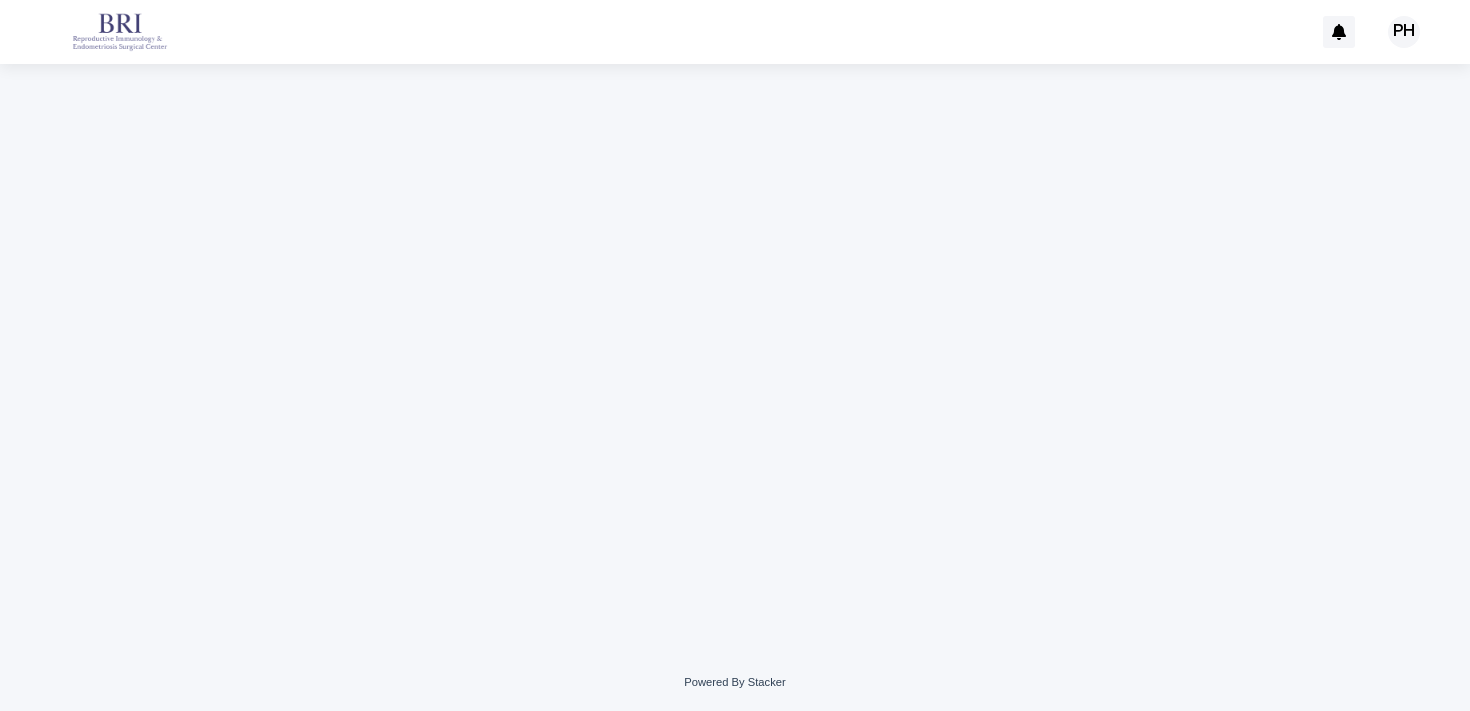 scroll, scrollTop: 0, scrollLeft: 0, axis: both 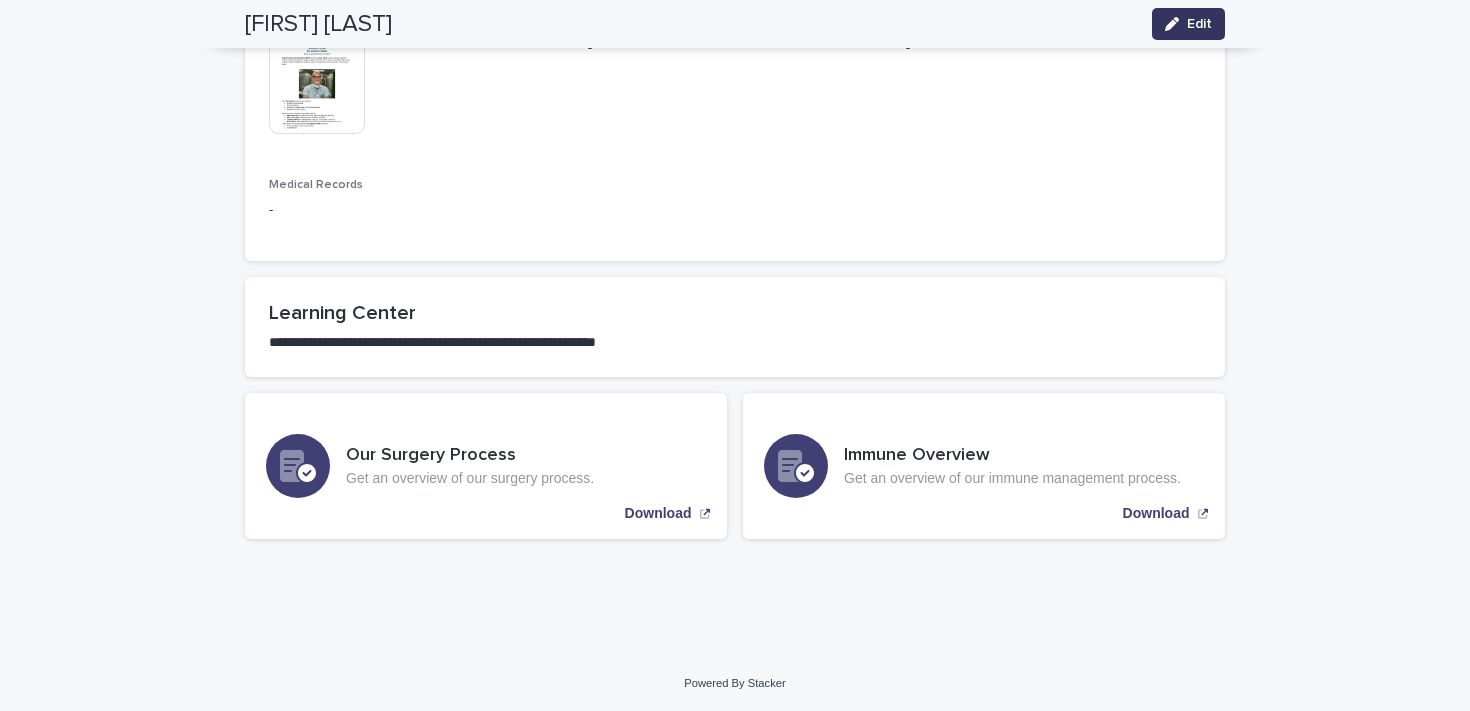 click on "Edit" at bounding box center [1188, 24] 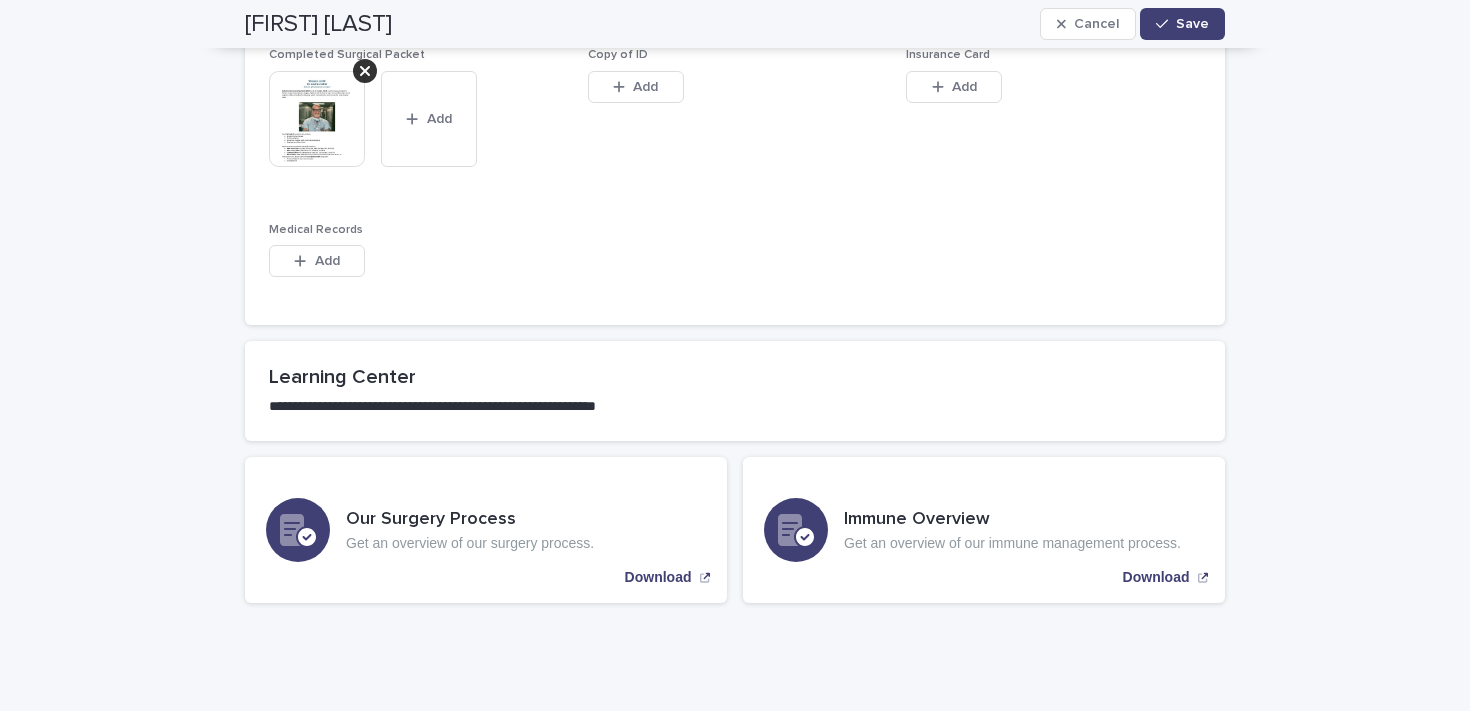 scroll, scrollTop: 1430, scrollLeft: 0, axis: vertical 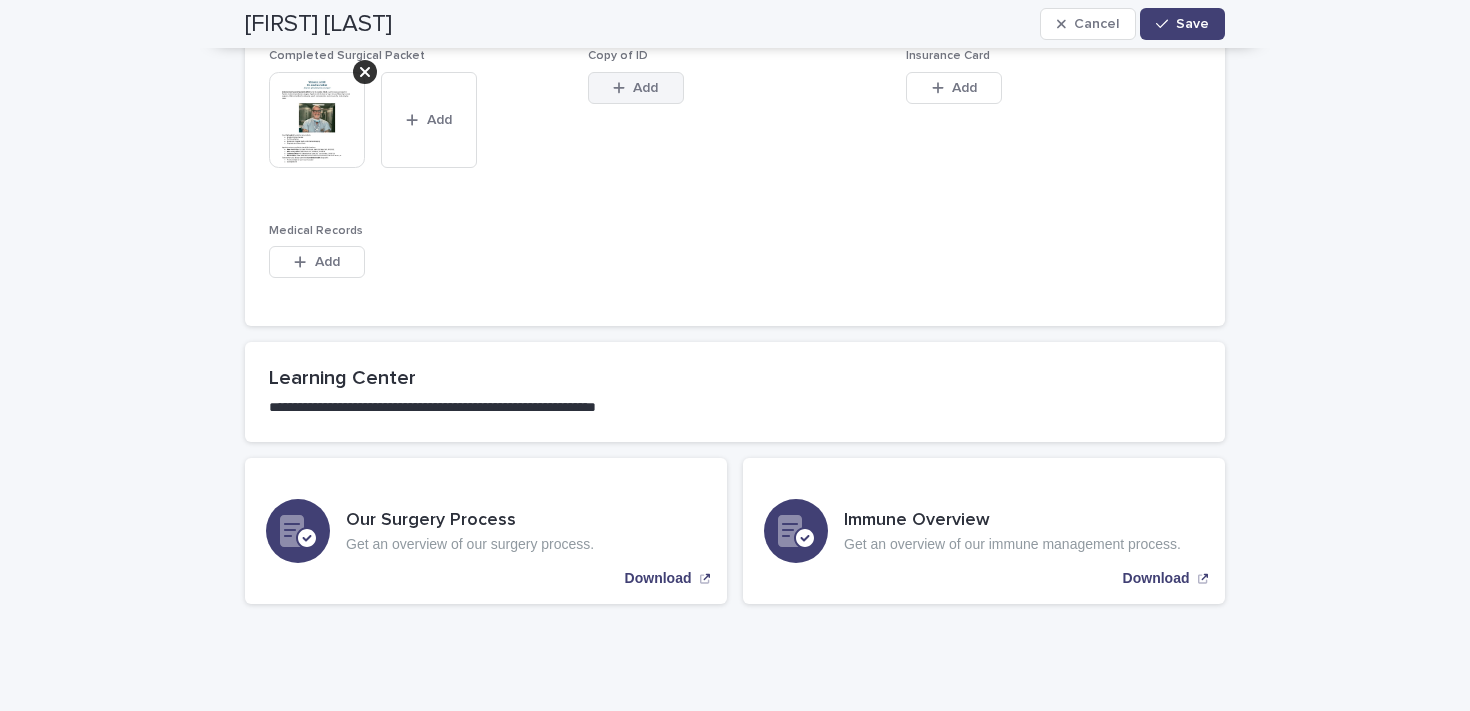 click on "Add" at bounding box center (645, 88) 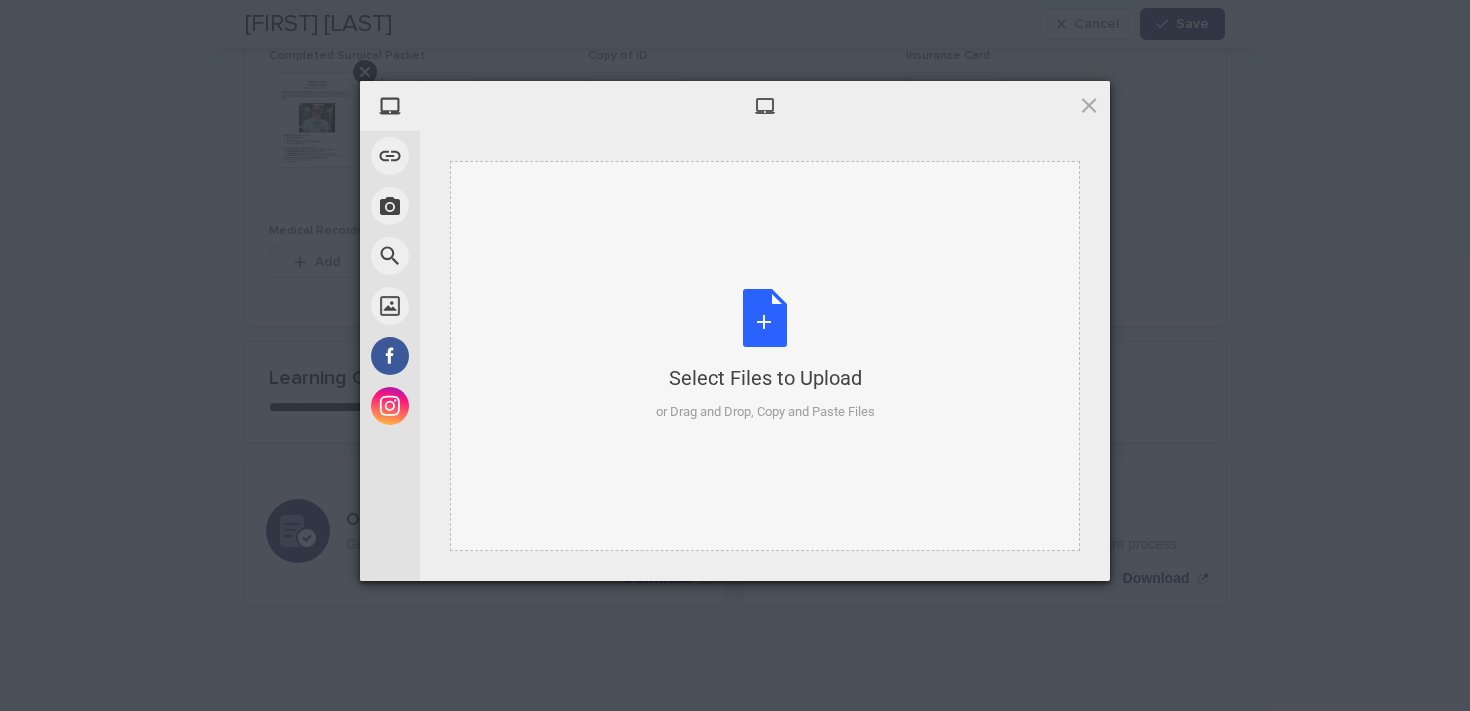 click on "Select Files to Upload
or Drag and Drop, Copy and Paste Files" at bounding box center (765, 355) 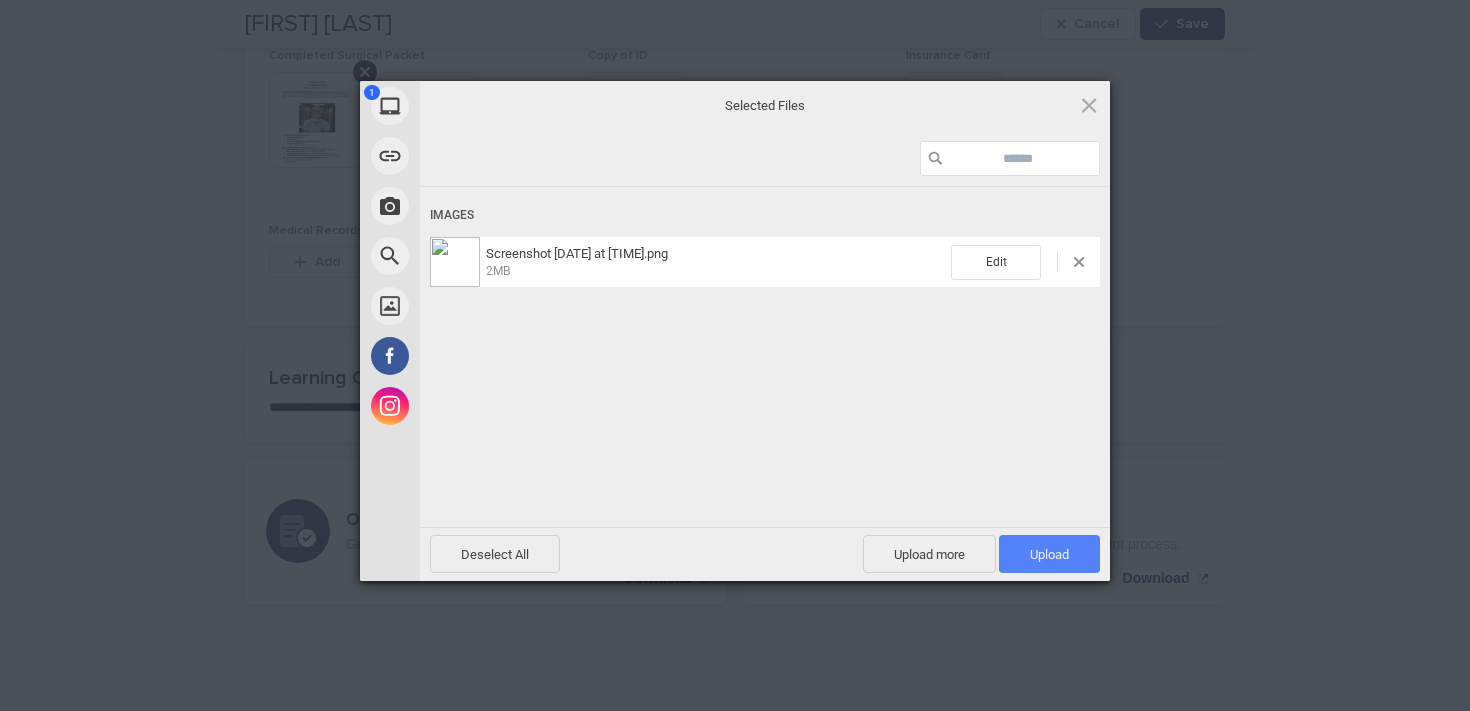 click on "Upload
1" at bounding box center [1049, 554] 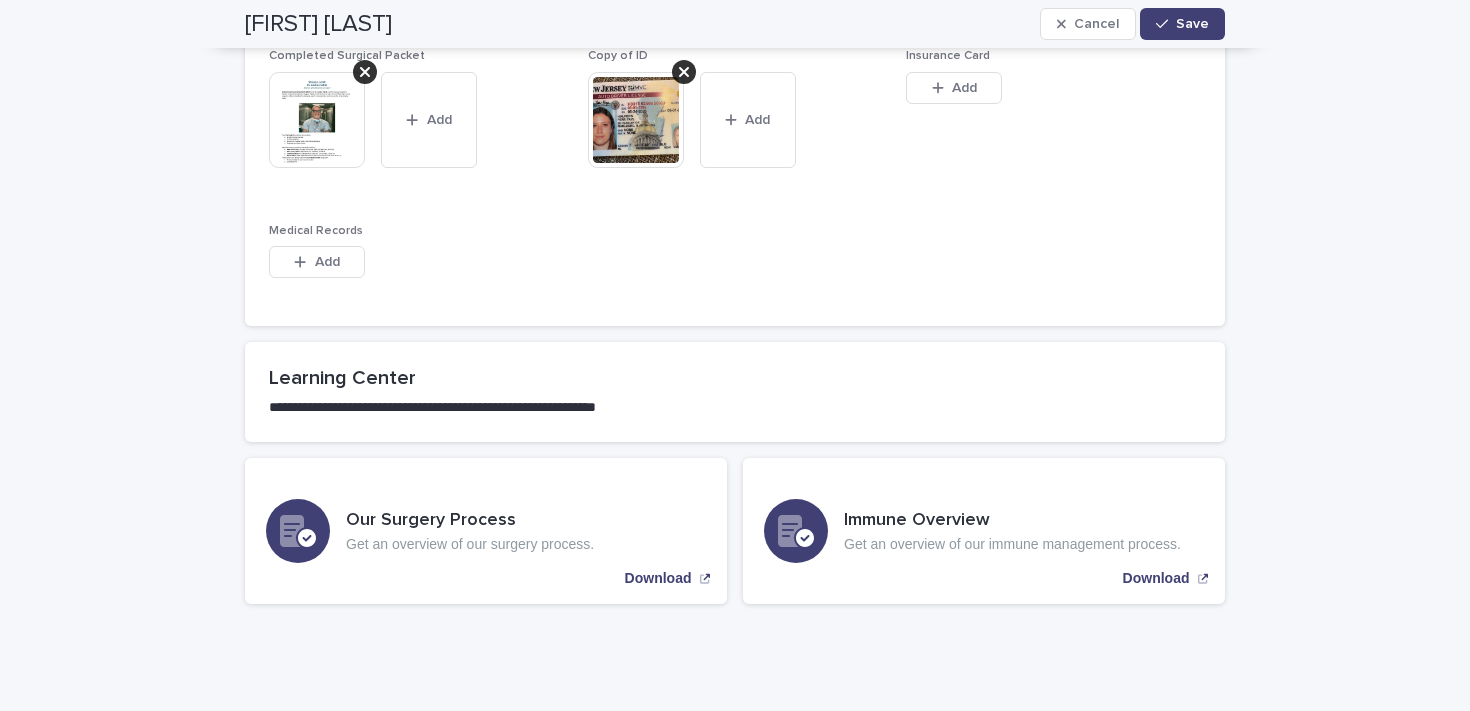 scroll, scrollTop: 1284, scrollLeft: 0, axis: vertical 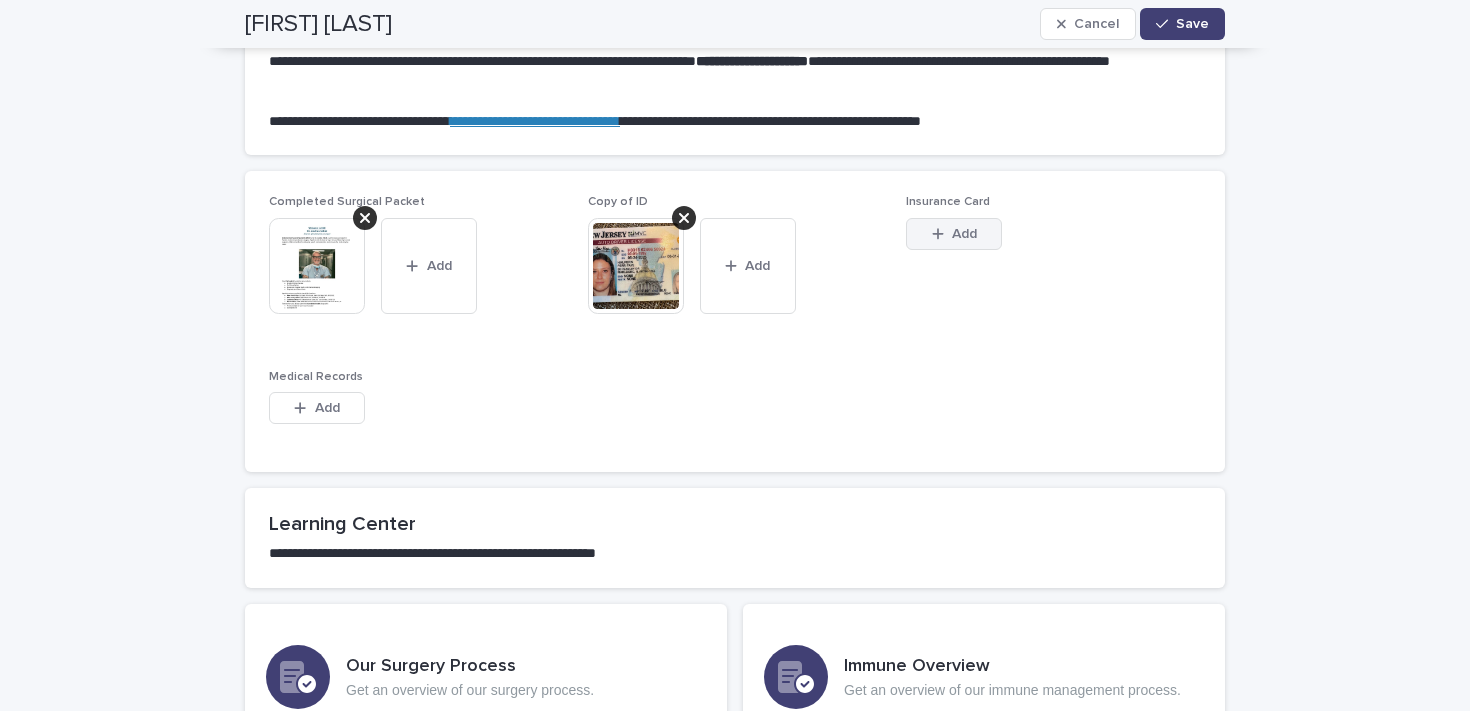 click on "Add" at bounding box center (964, 234) 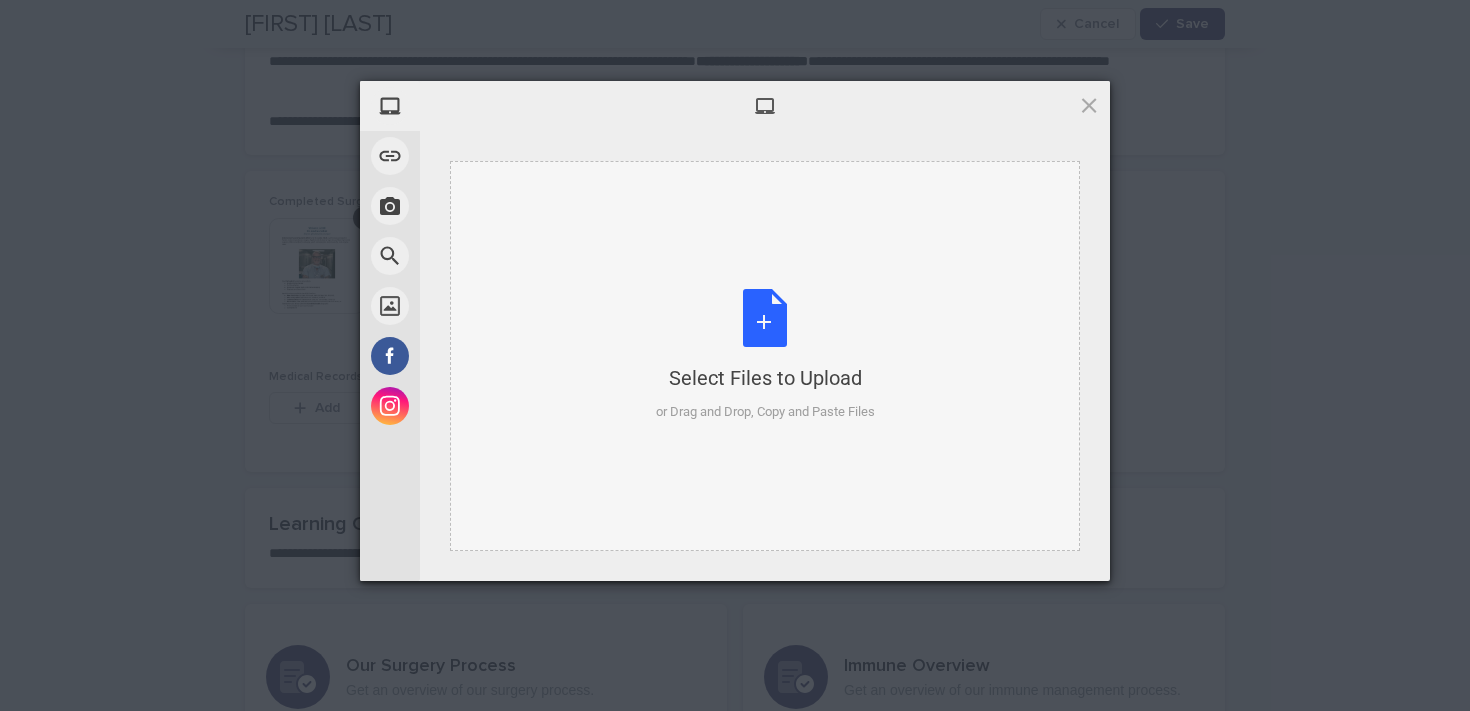 click on "Select Files to Upload
or Drag and Drop, Copy and Paste Files" at bounding box center (765, 355) 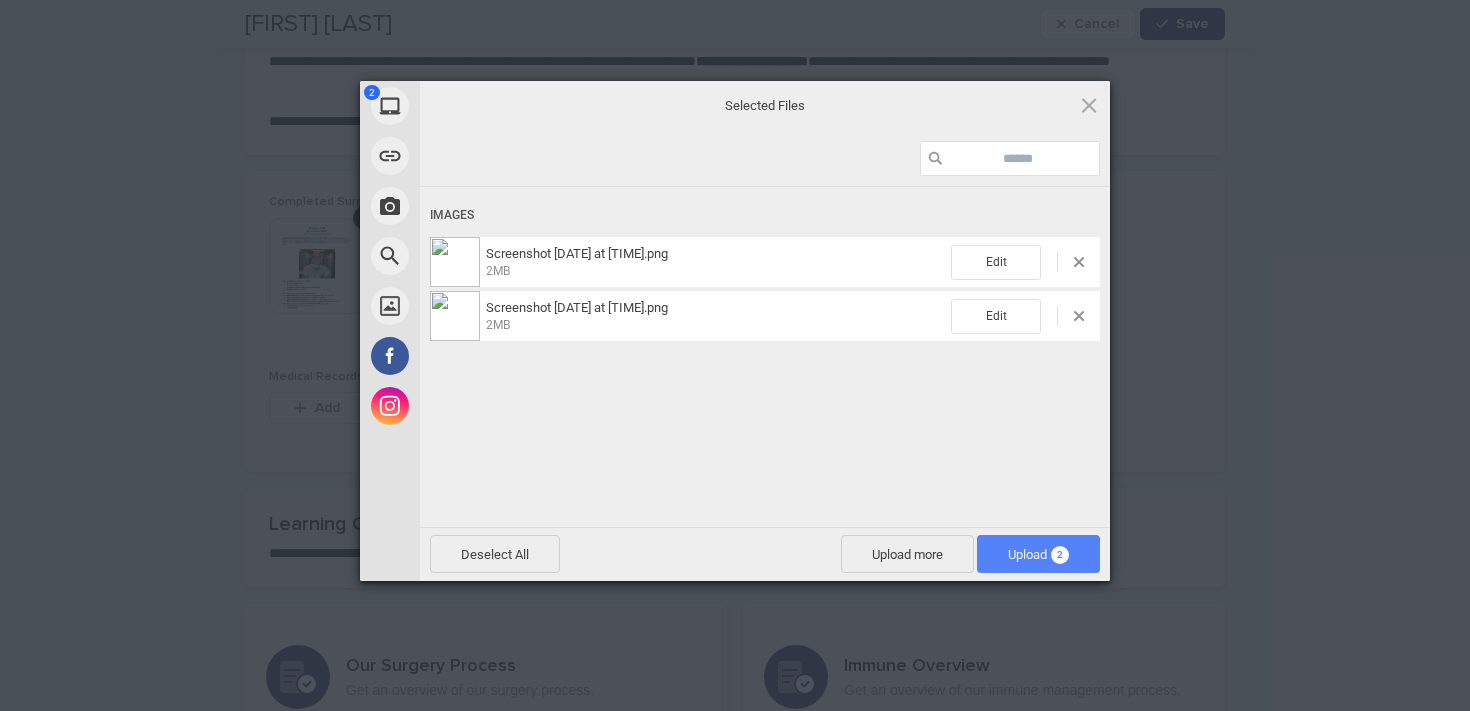 click on "Upload
2" at bounding box center [1038, 554] 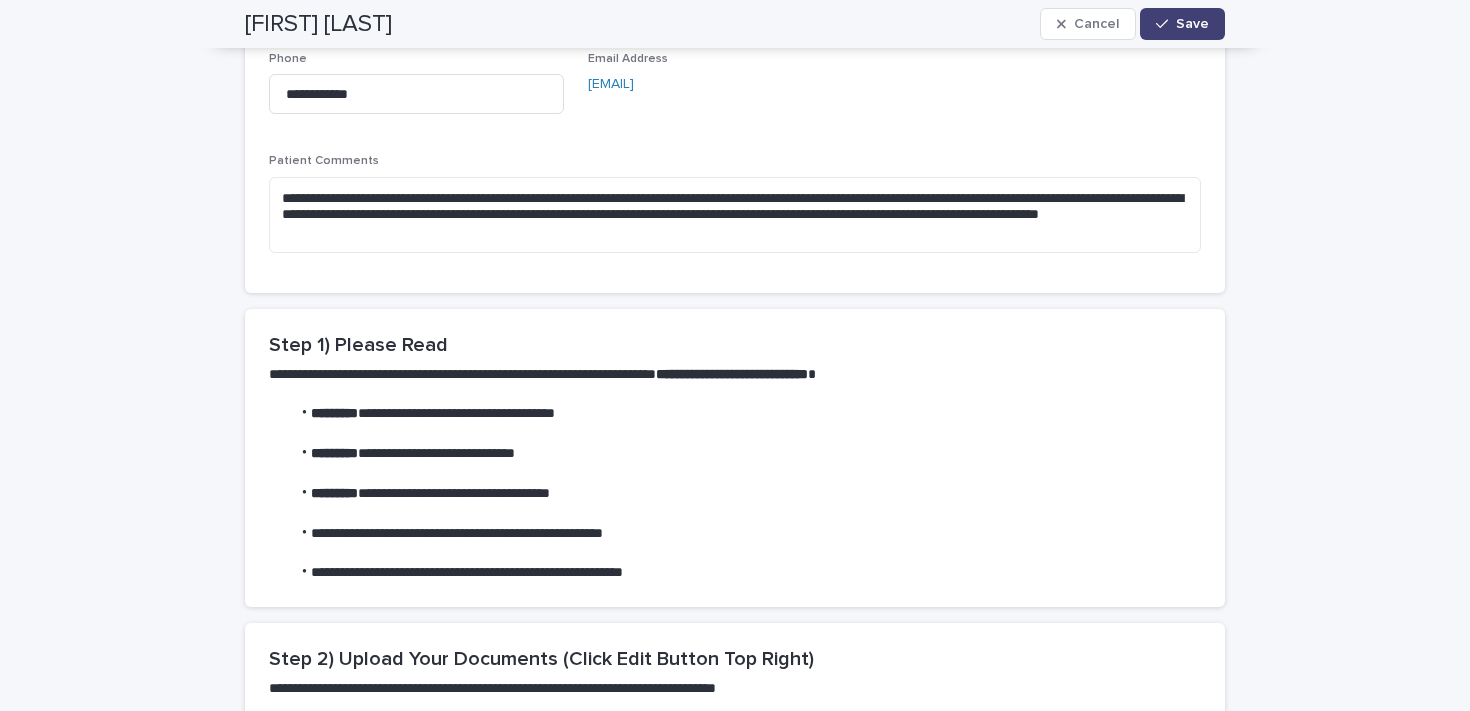 scroll, scrollTop: 0, scrollLeft: 0, axis: both 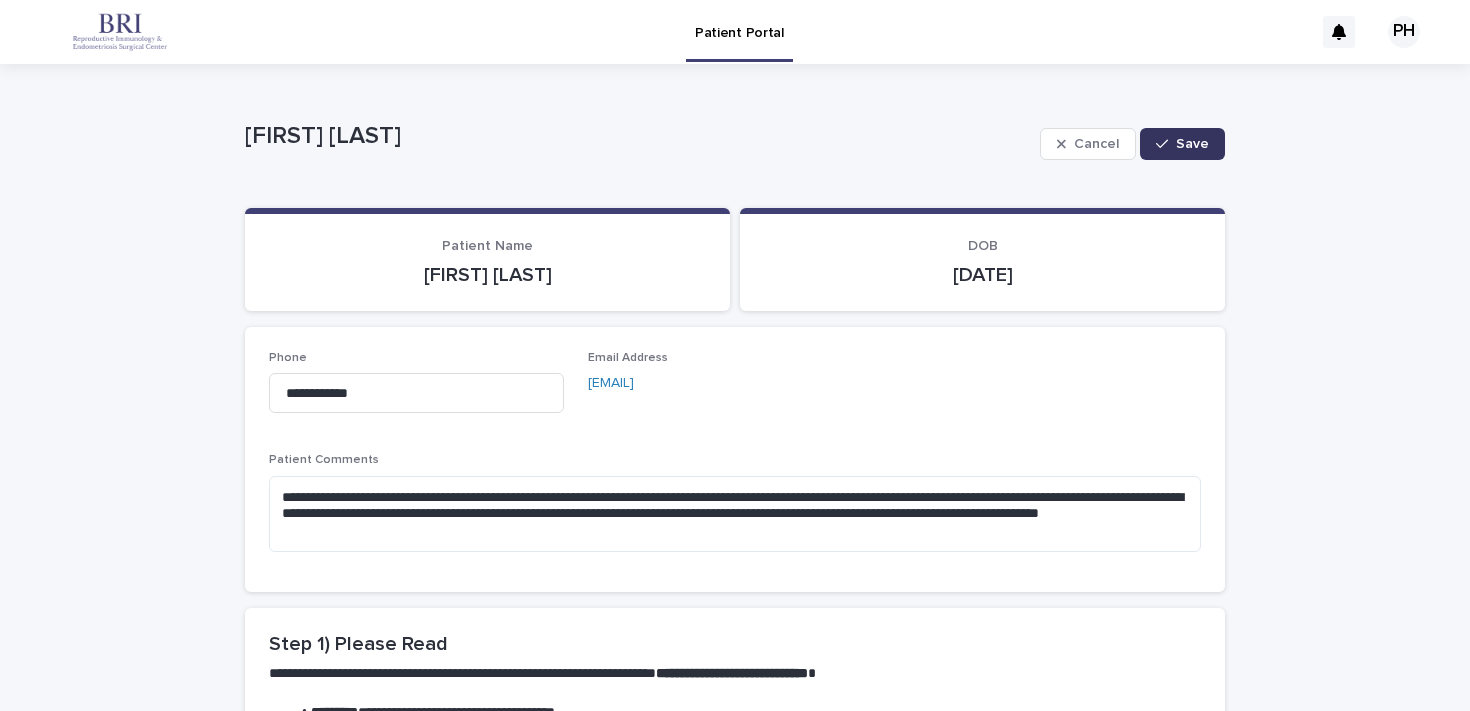 click on "Save" at bounding box center [1182, 144] 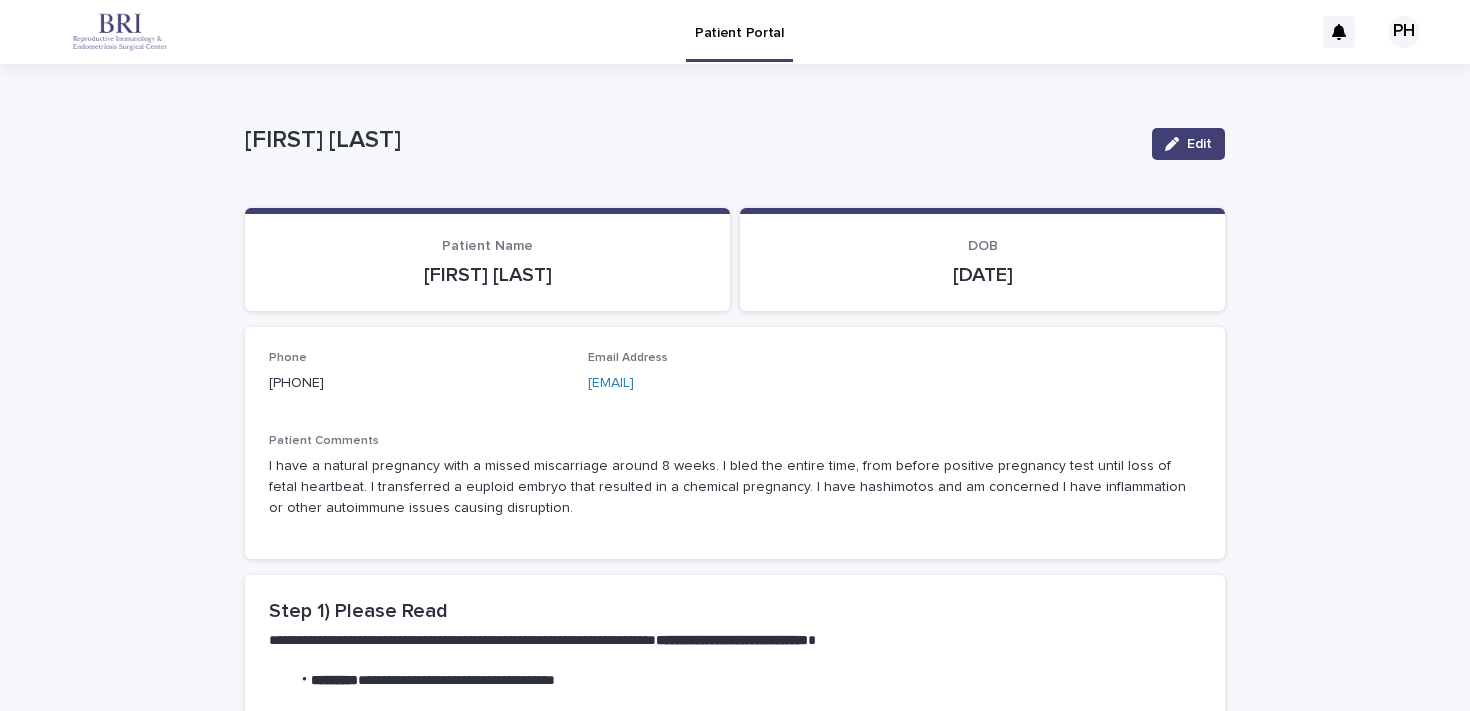 click on "I have a natural pregnancy with a missed miscarriage around 8 weeks. I bled the entire time, from before positive pregnancy test until loss of fetal heartbeat. I transferred a euploid embryo that resulted in a chemical pregnancy. I have hashimotos and am concerned I have inflammation or other autoimmune issues causing disruption." at bounding box center (735, 487) 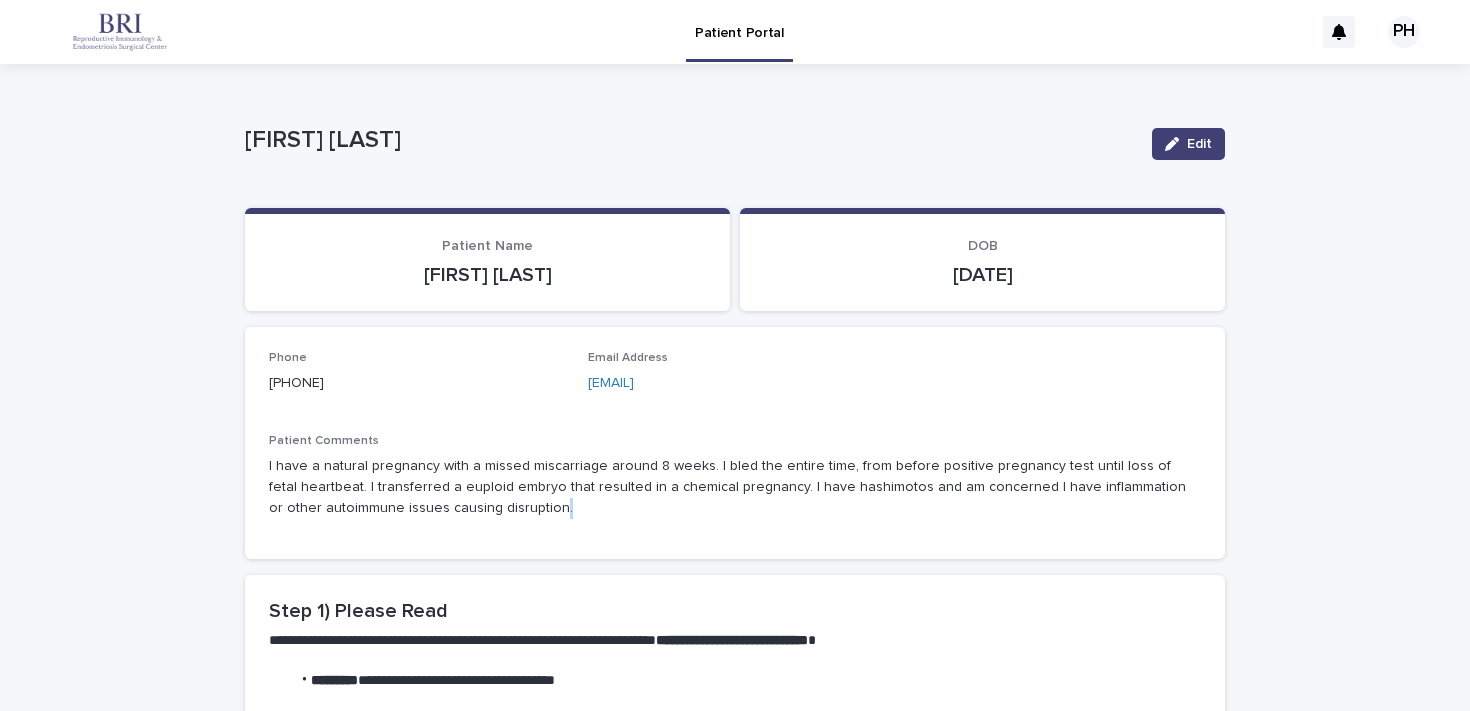 drag, startPoint x: 501, startPoint y: 509, endPoint x: 512, endPoint y: 512, distance: 11.401754 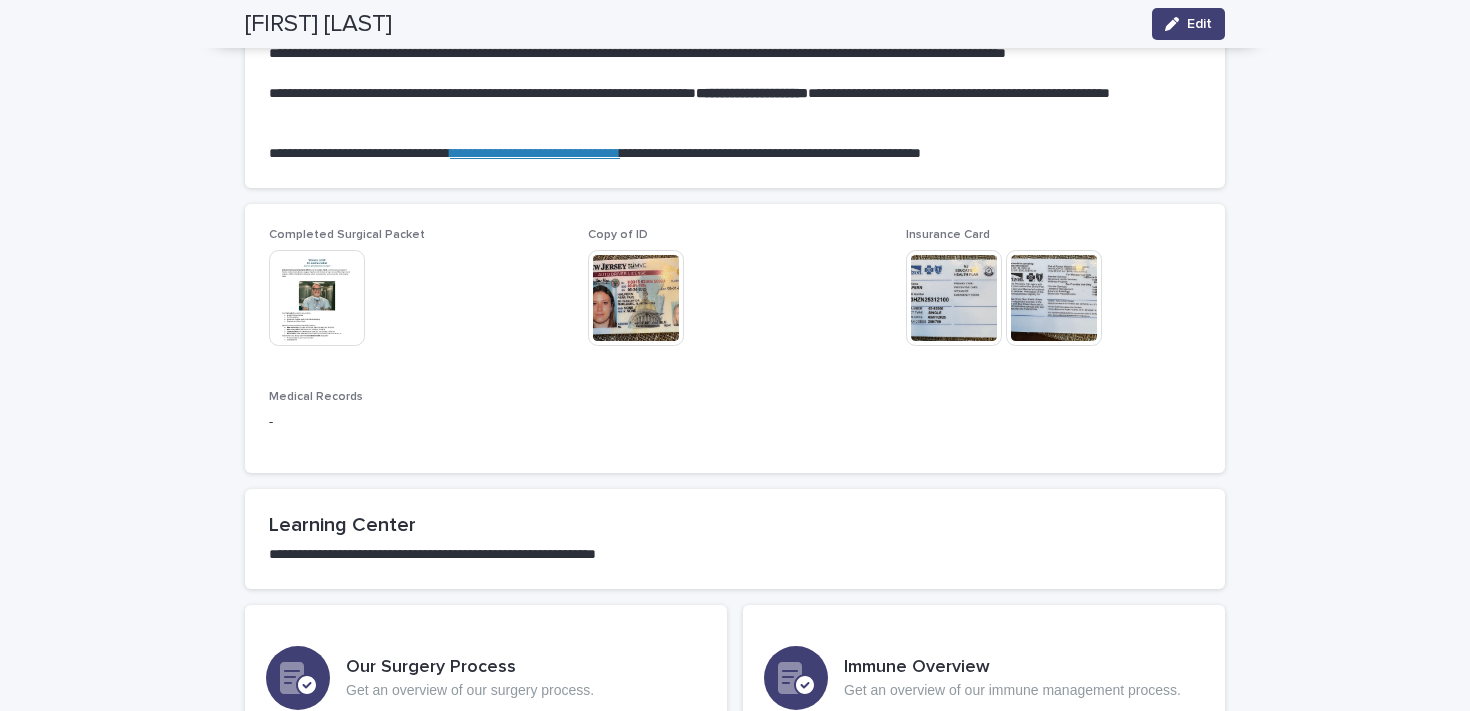 scroll, scrollTop: 1432, scrollLeft: 0, axis: vertical 